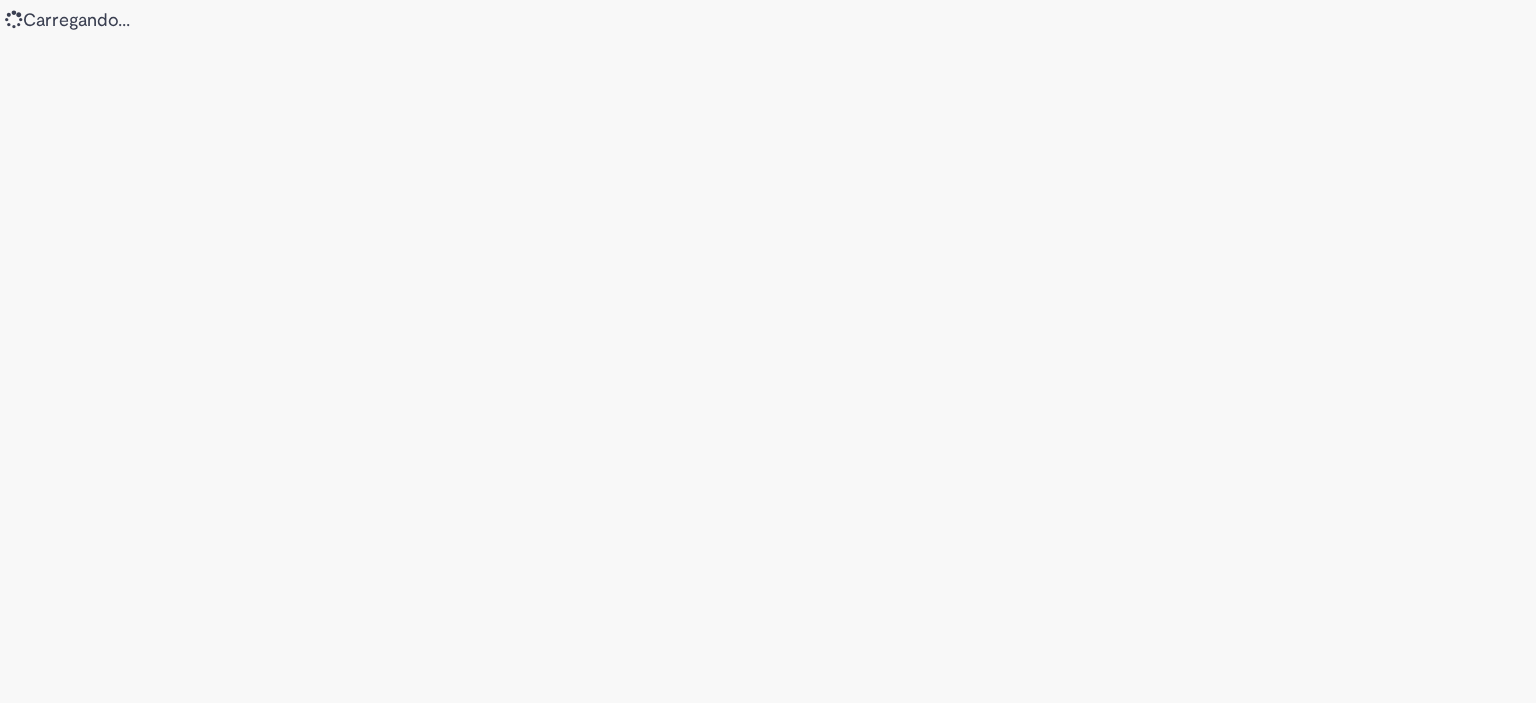 scroll, scrollTop: 0, scrollLeft: 0, axis: both 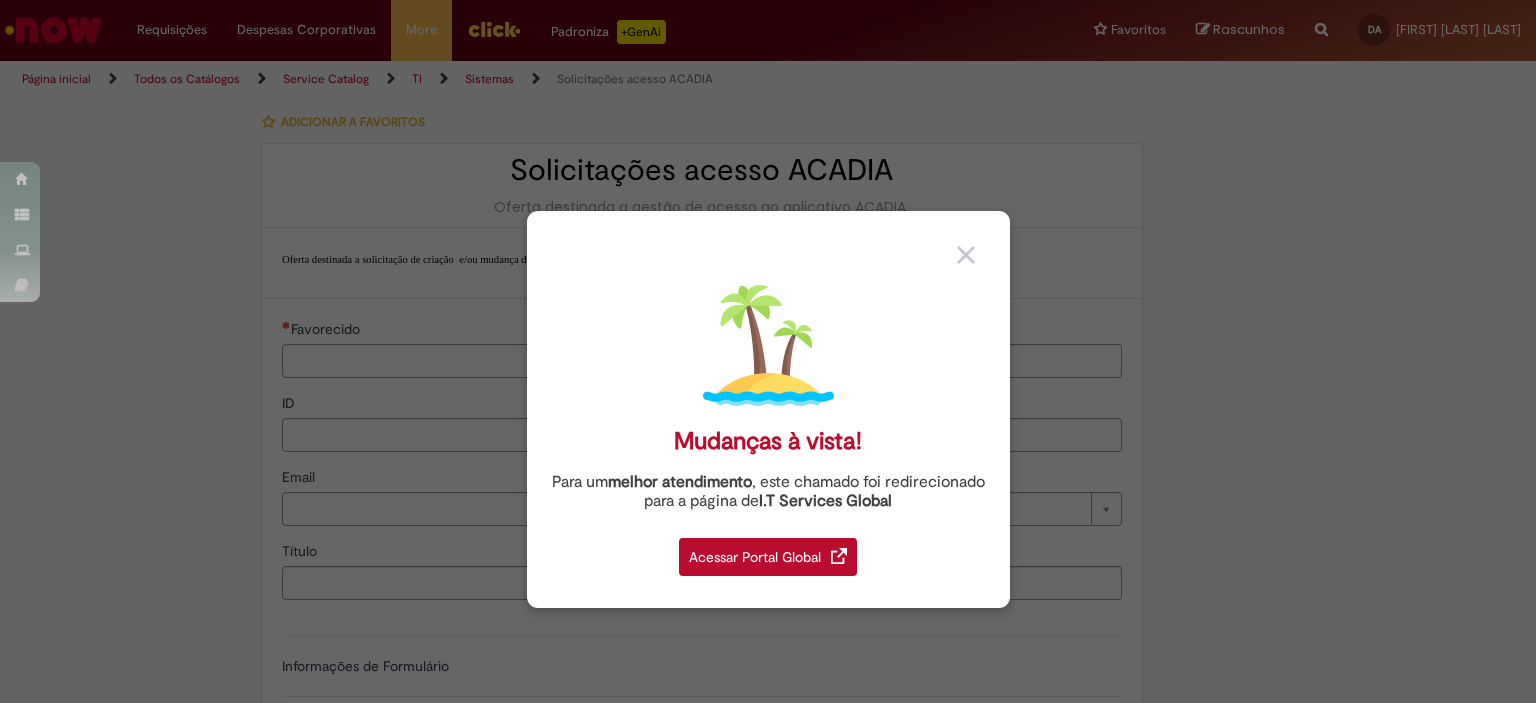 type on "********" 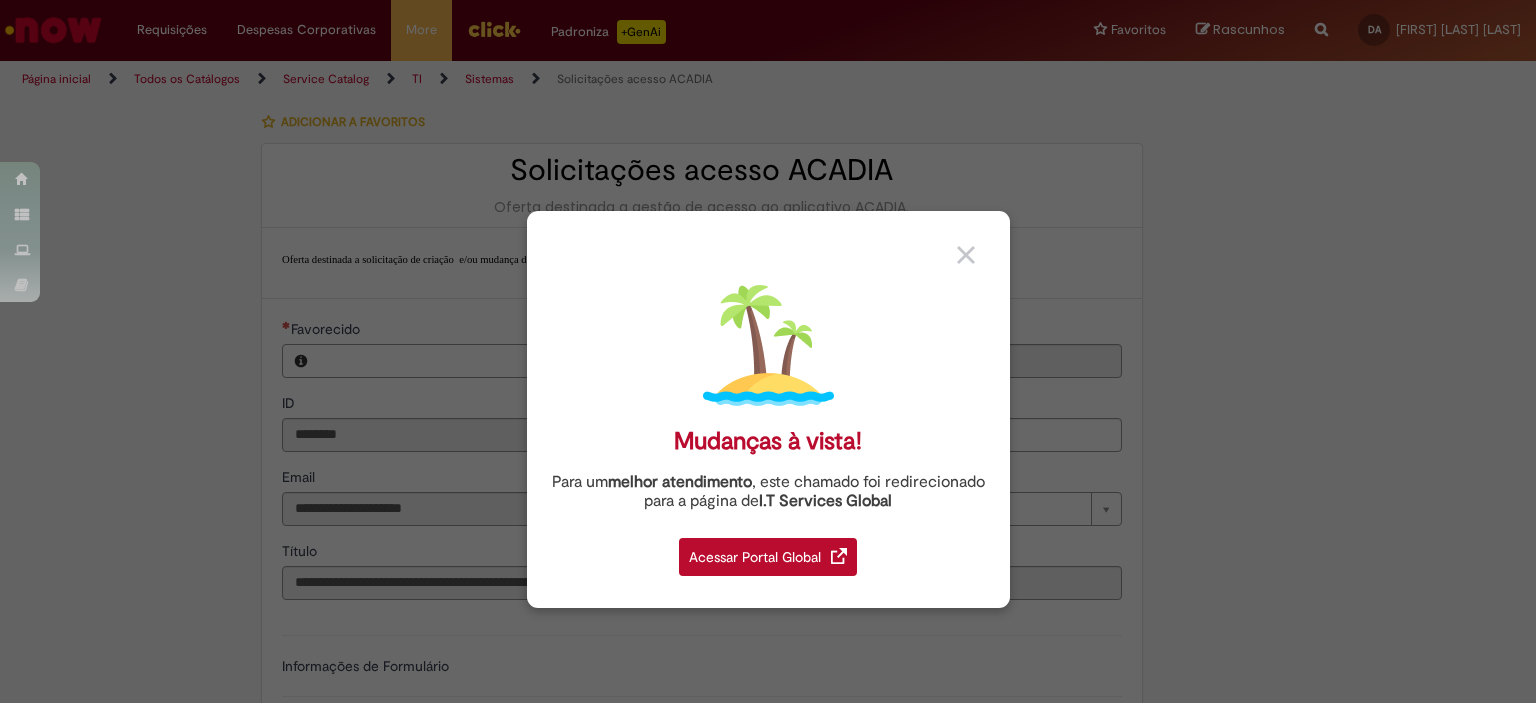 type on "**********" 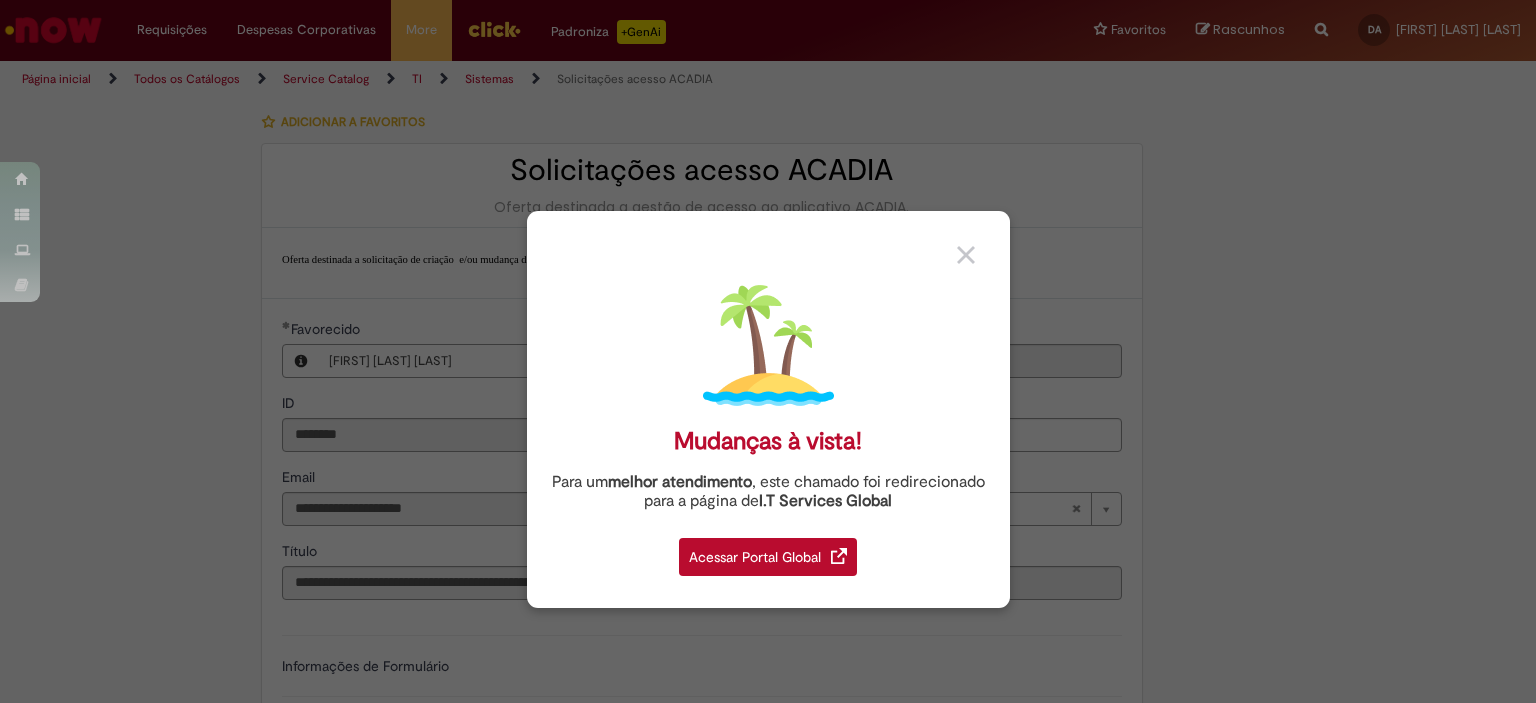 click at bounding box center [966, 255] 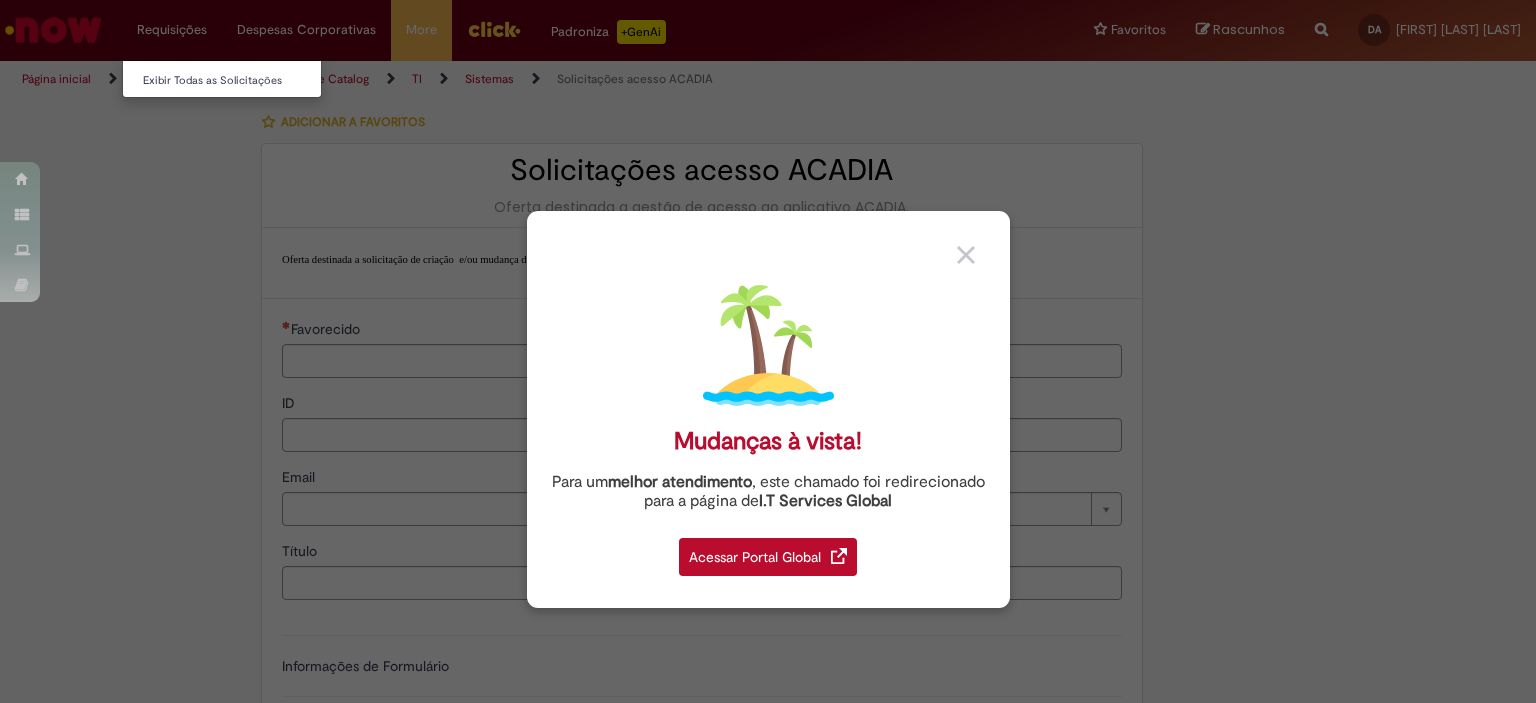 type on "********" 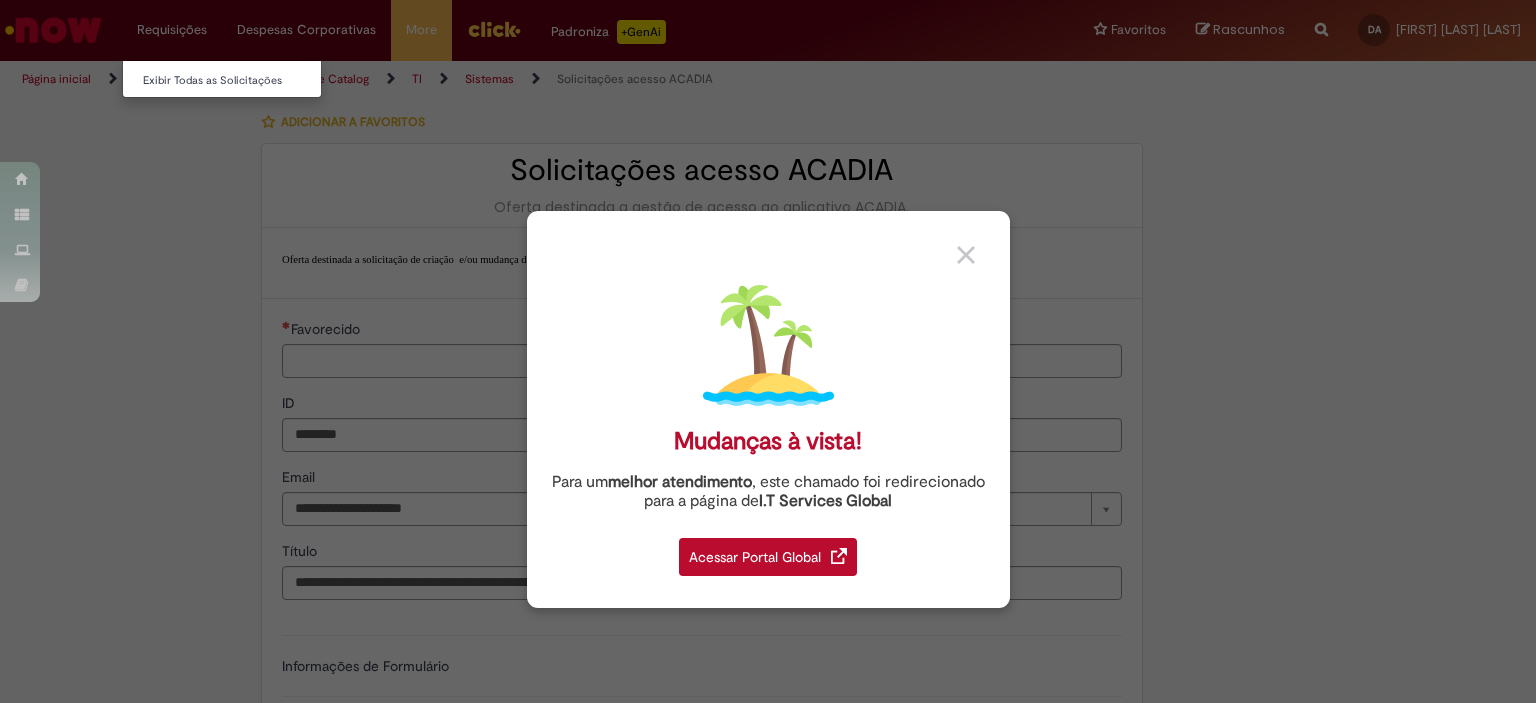 type on "**********" 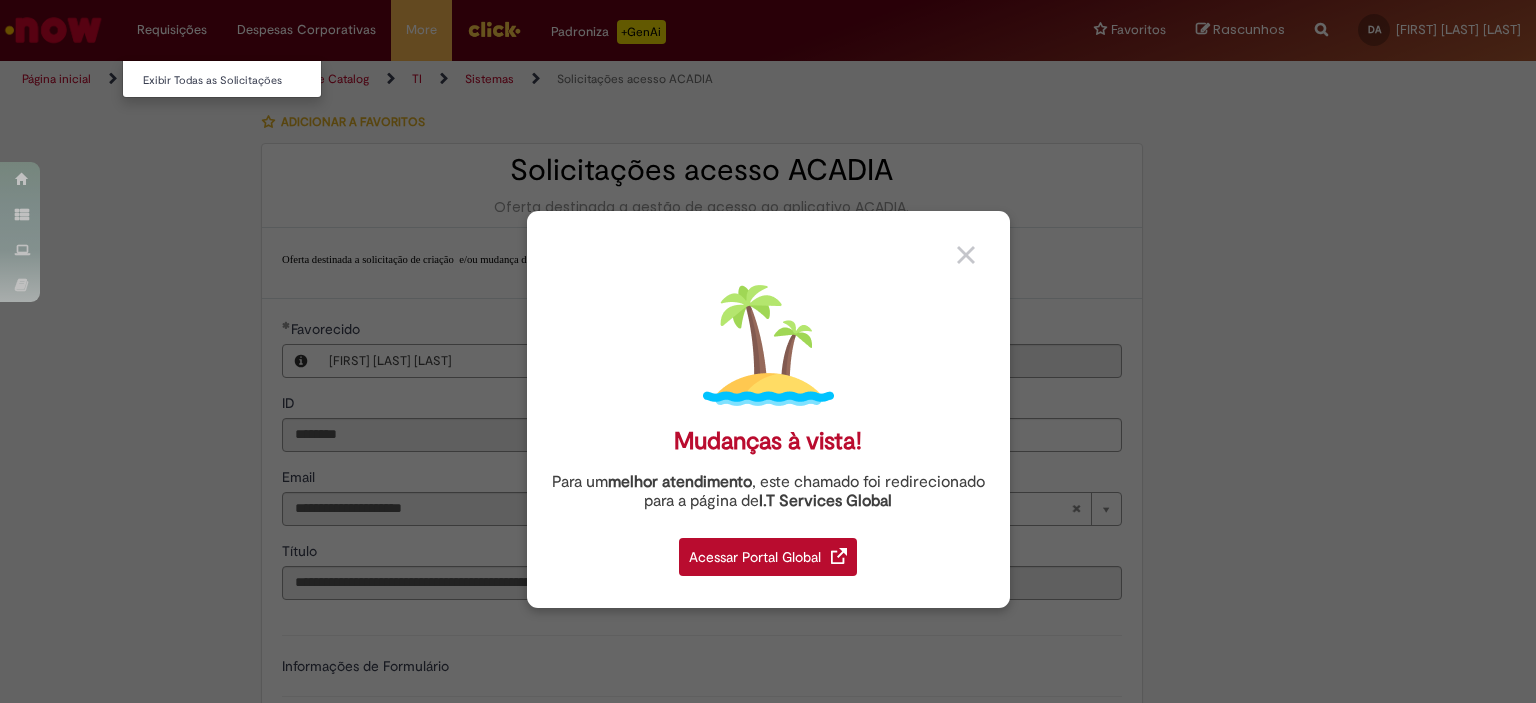 type on "**********" 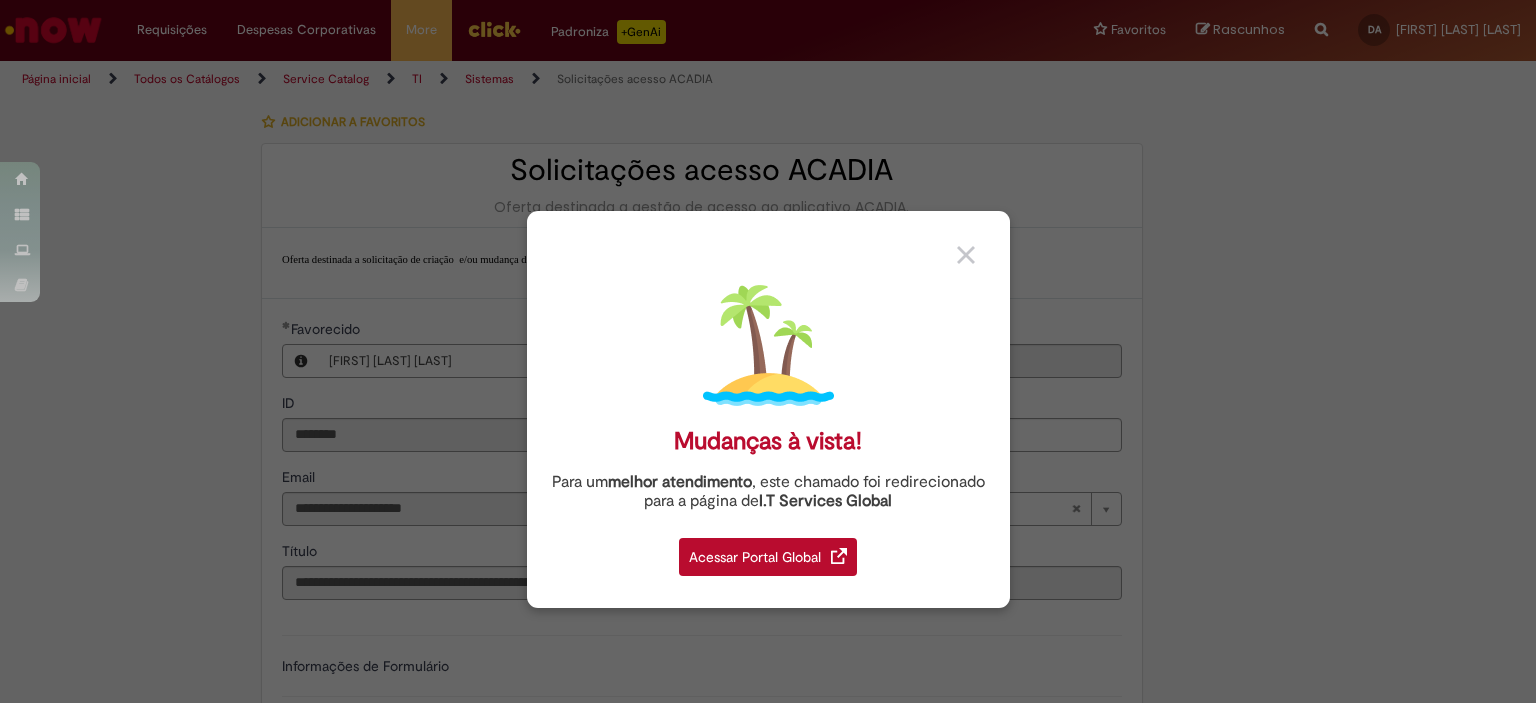 click at bounding box center [966, 255] 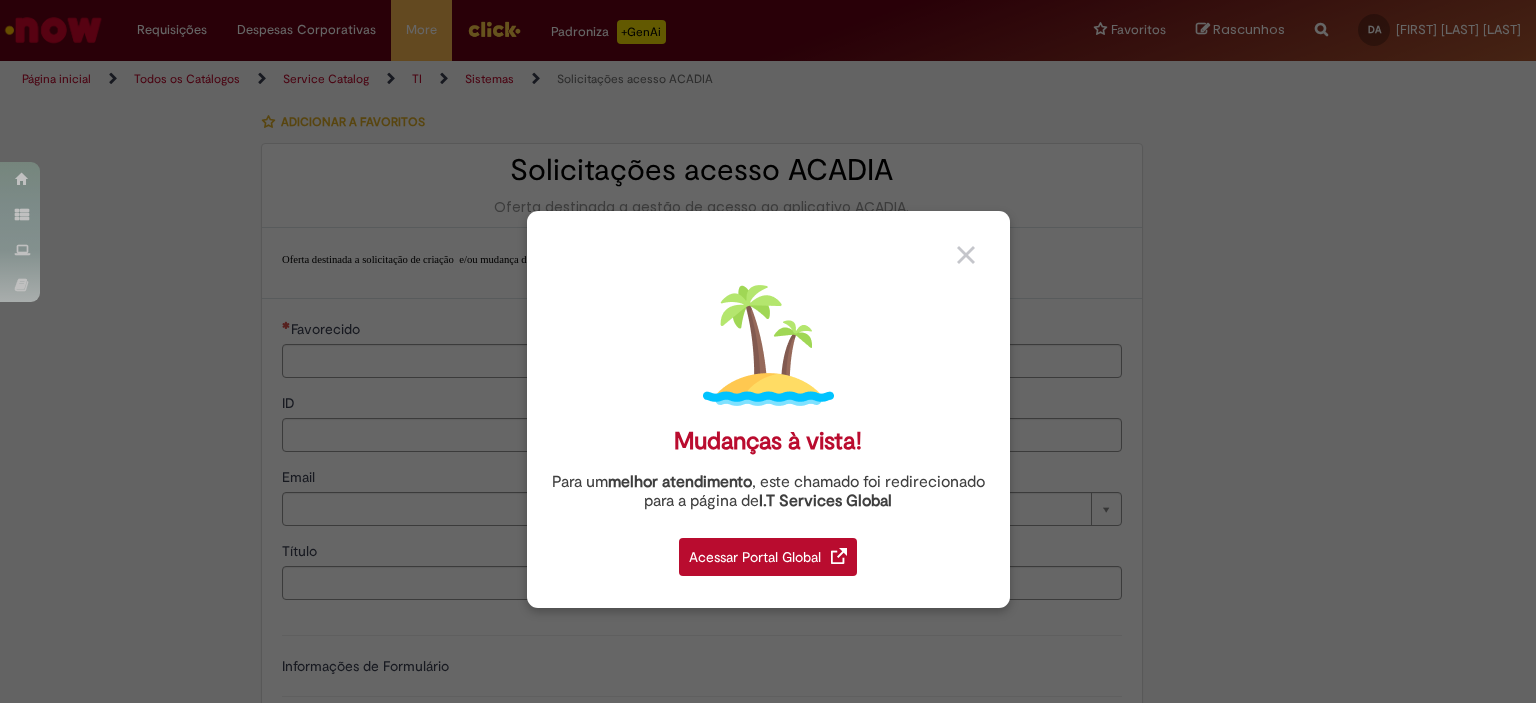 type on "********" 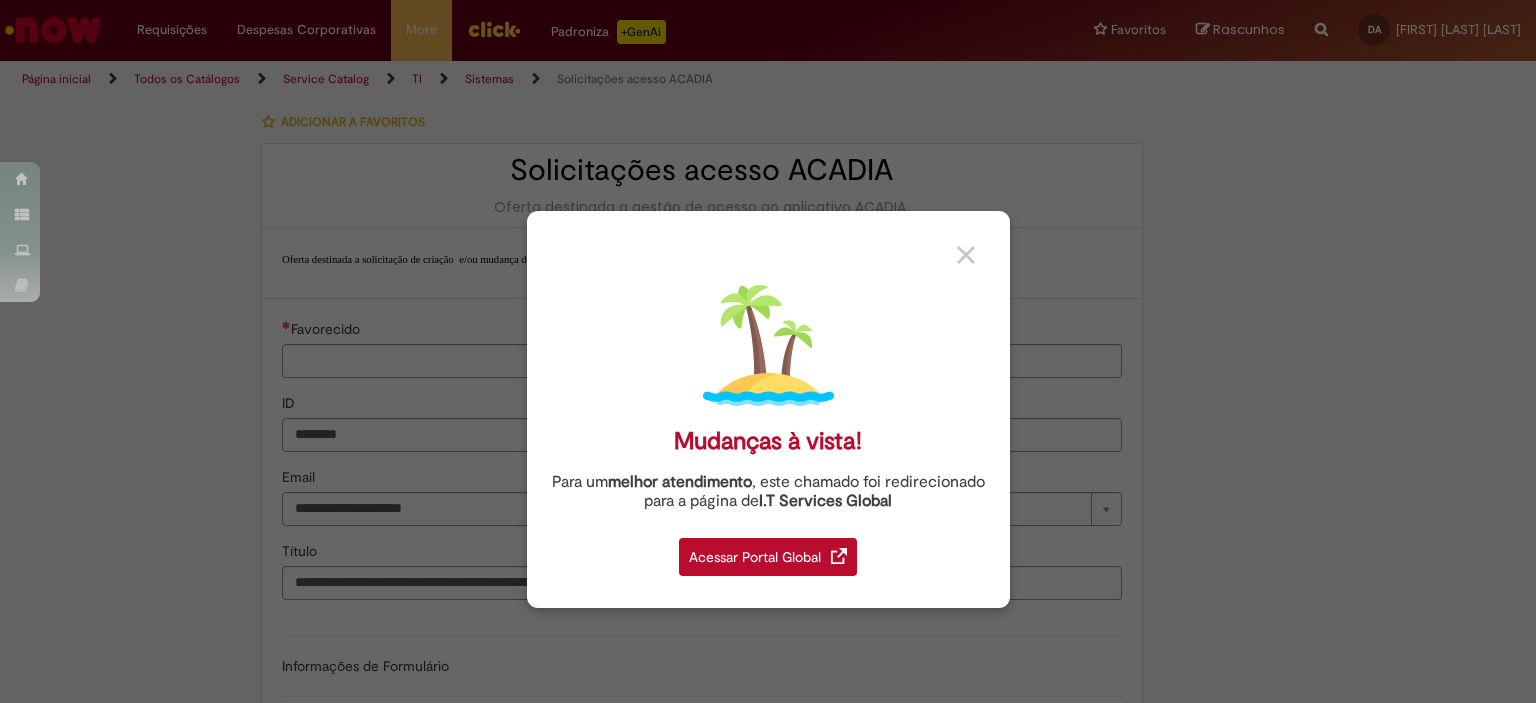 type on "**********" 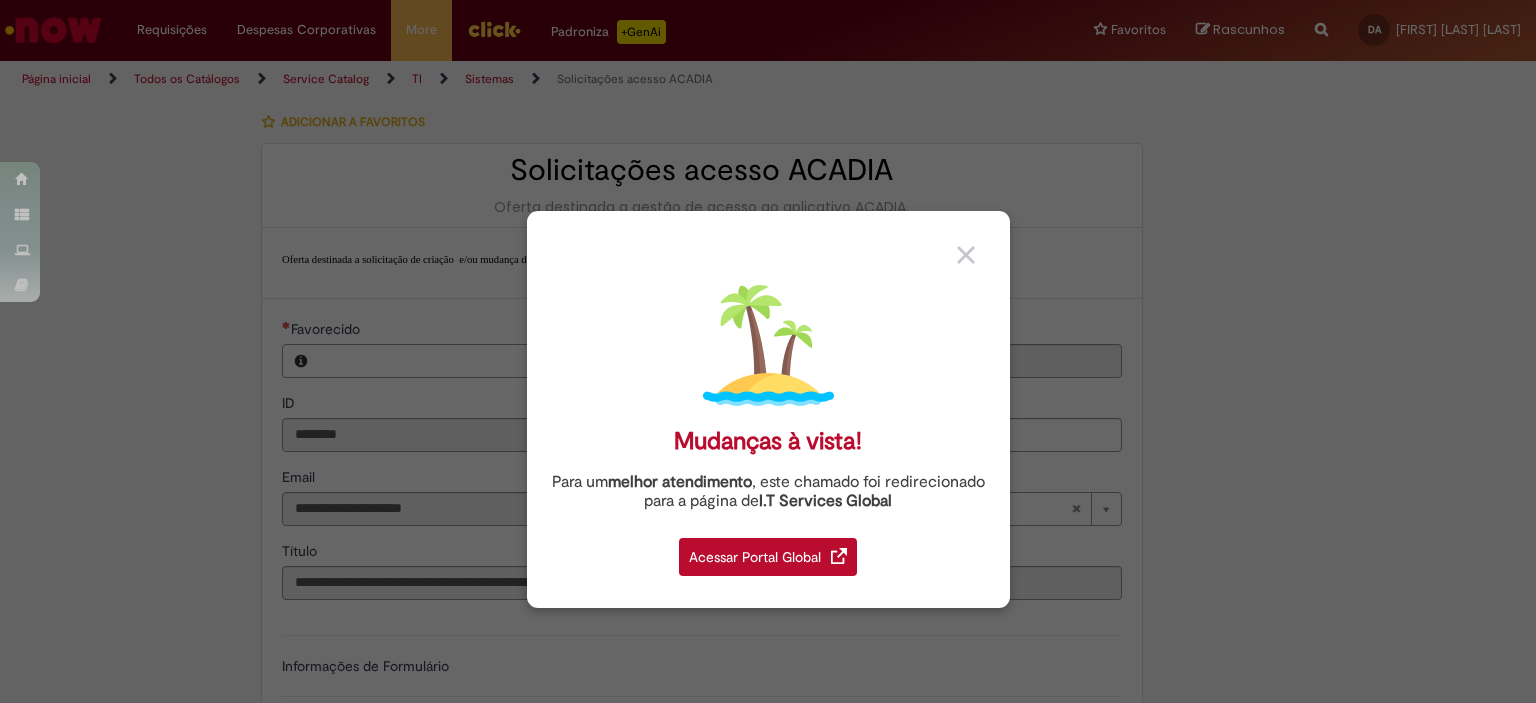 type on "**********" 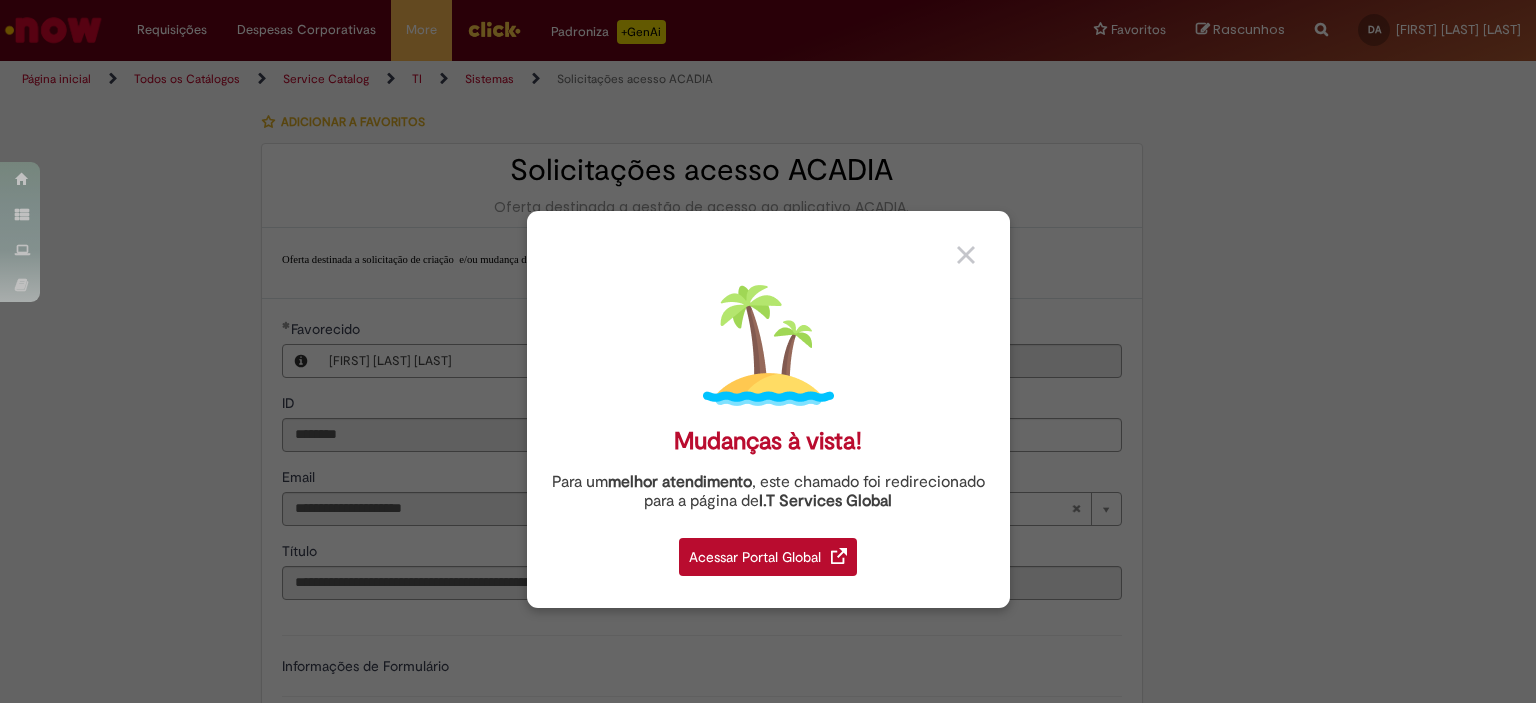 click at bounding box center [966, 255] 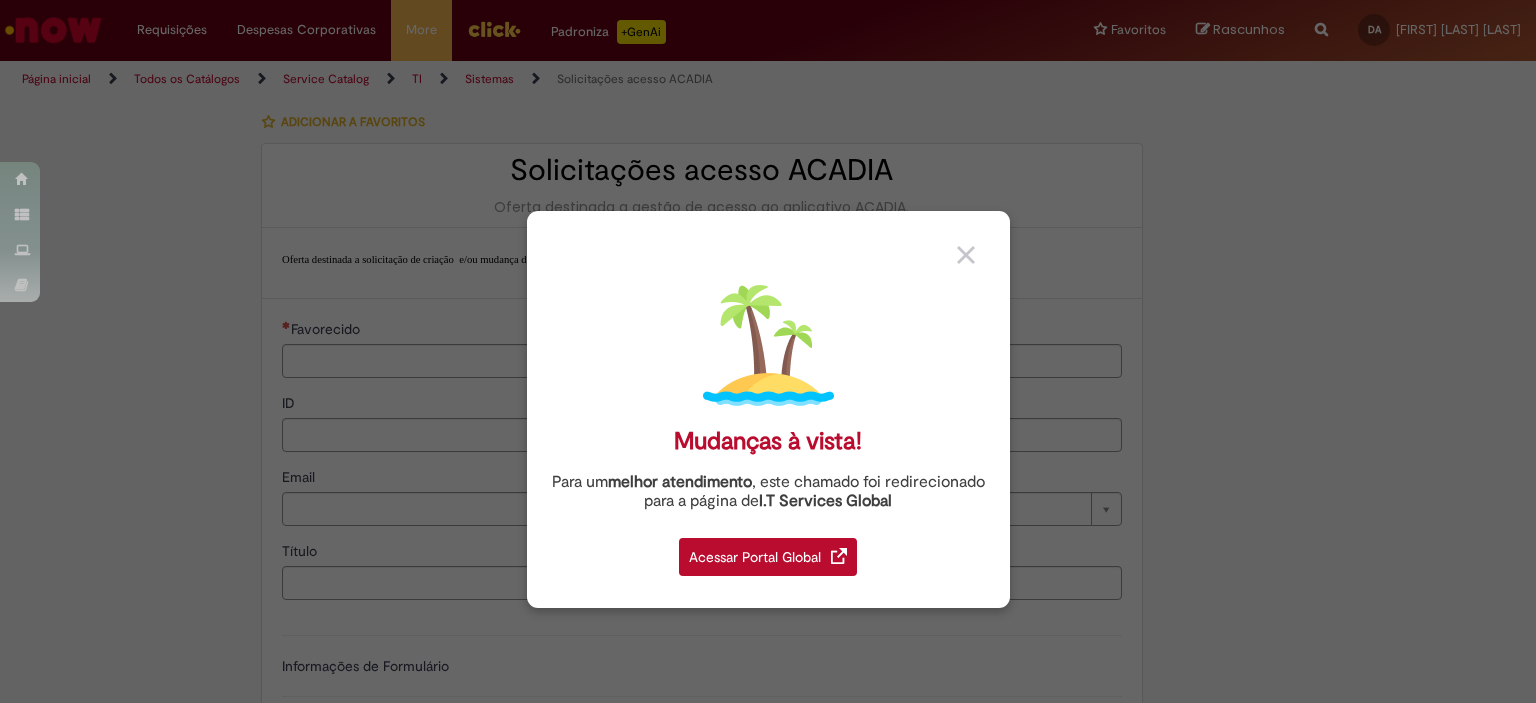 type on "********" 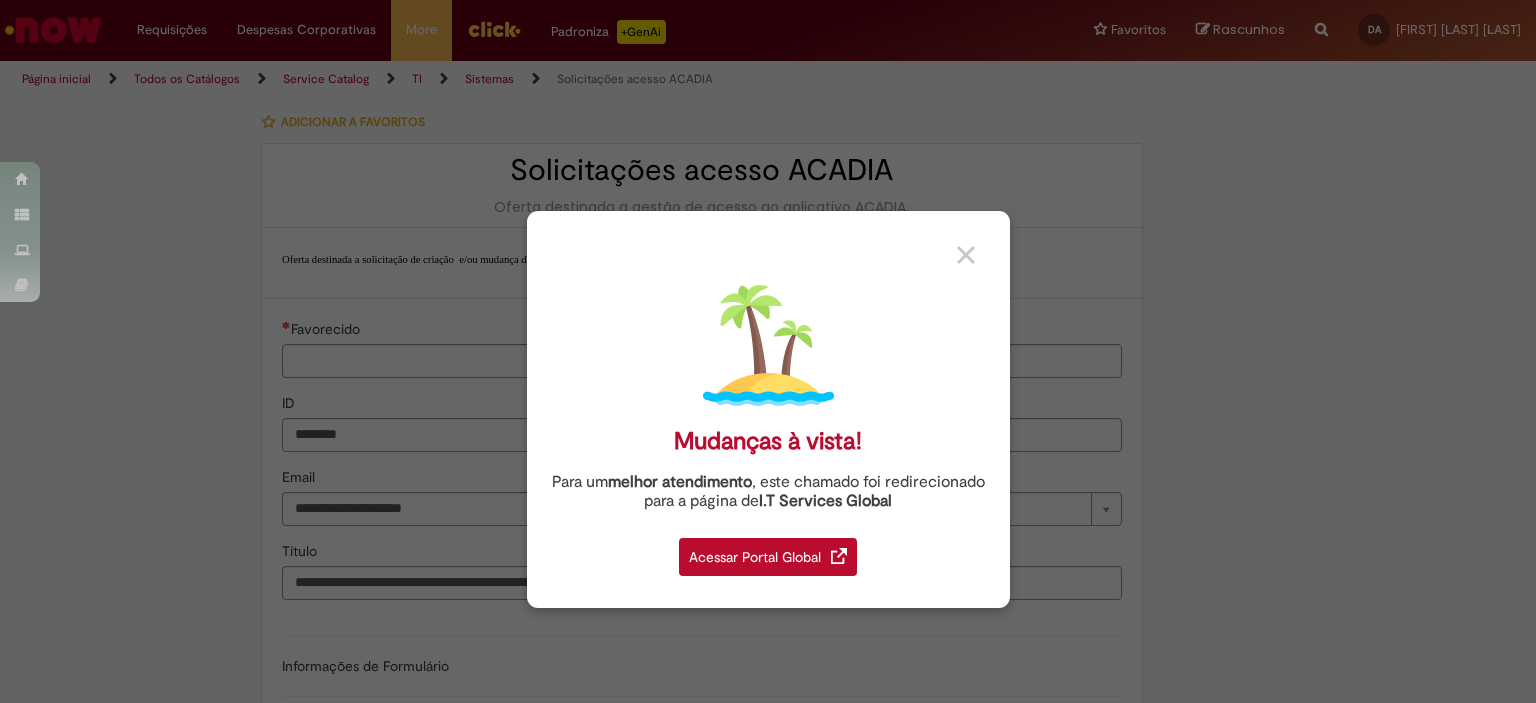 type on "**********" 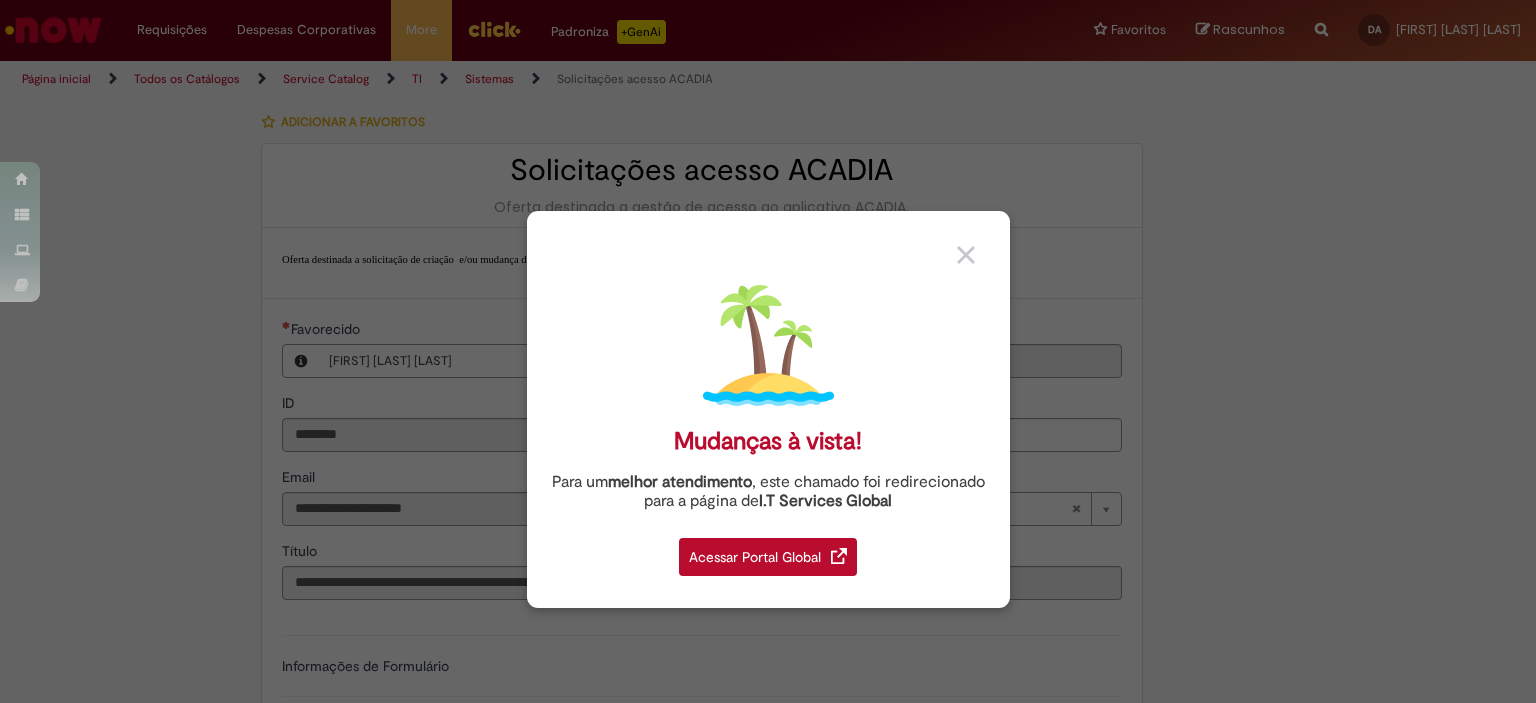 type on "**********" 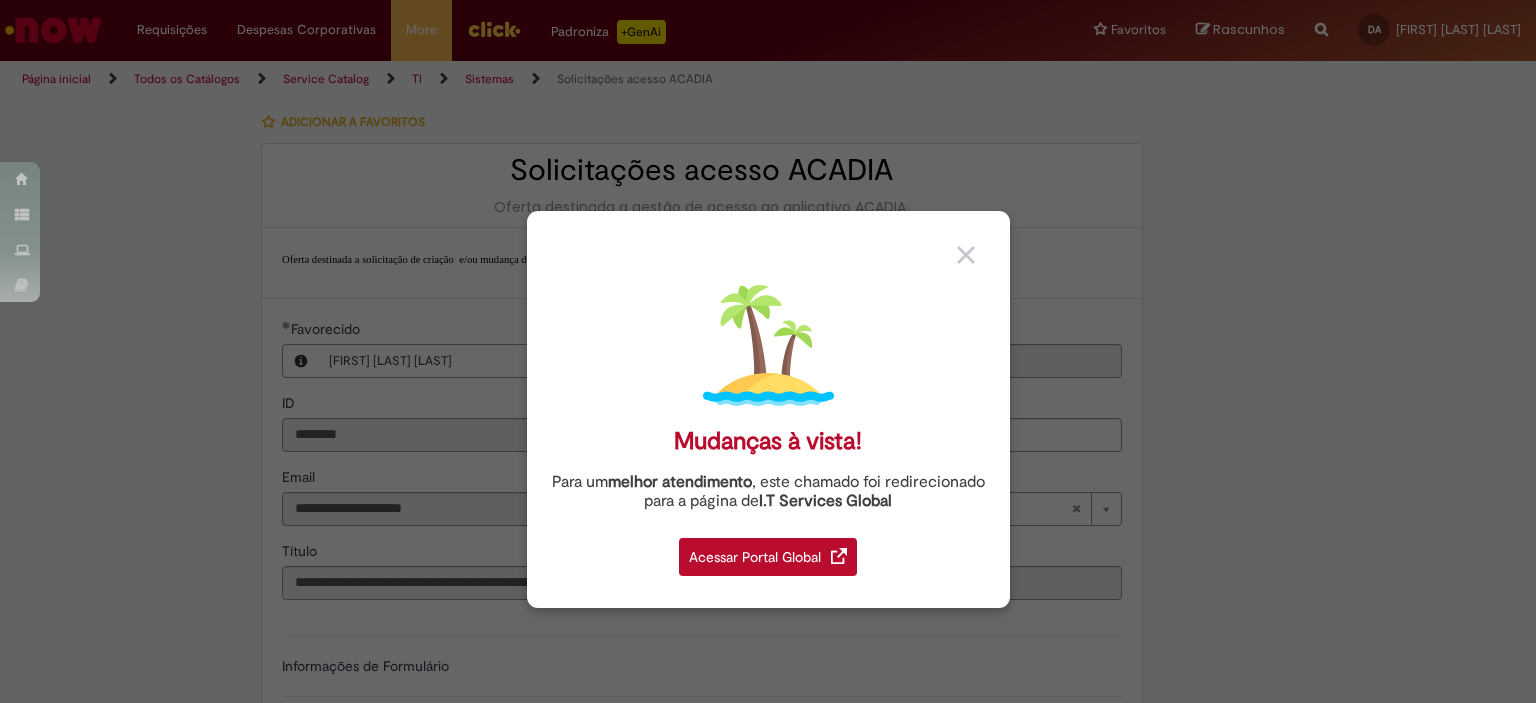 click on "Acessar Portal Global" at bounding box center [768, 557] 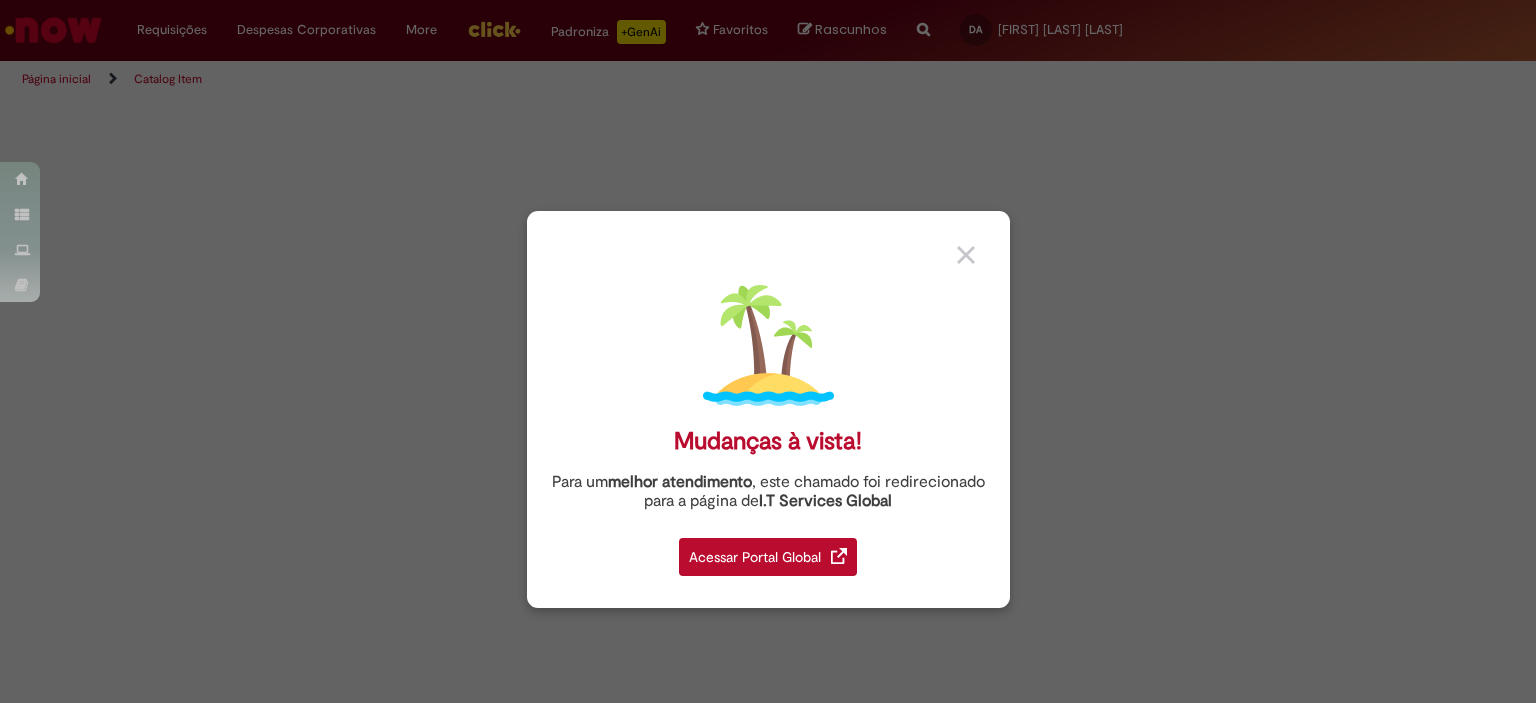 scroll, scrollTop: 0, scrollLeft: 0, axis: both 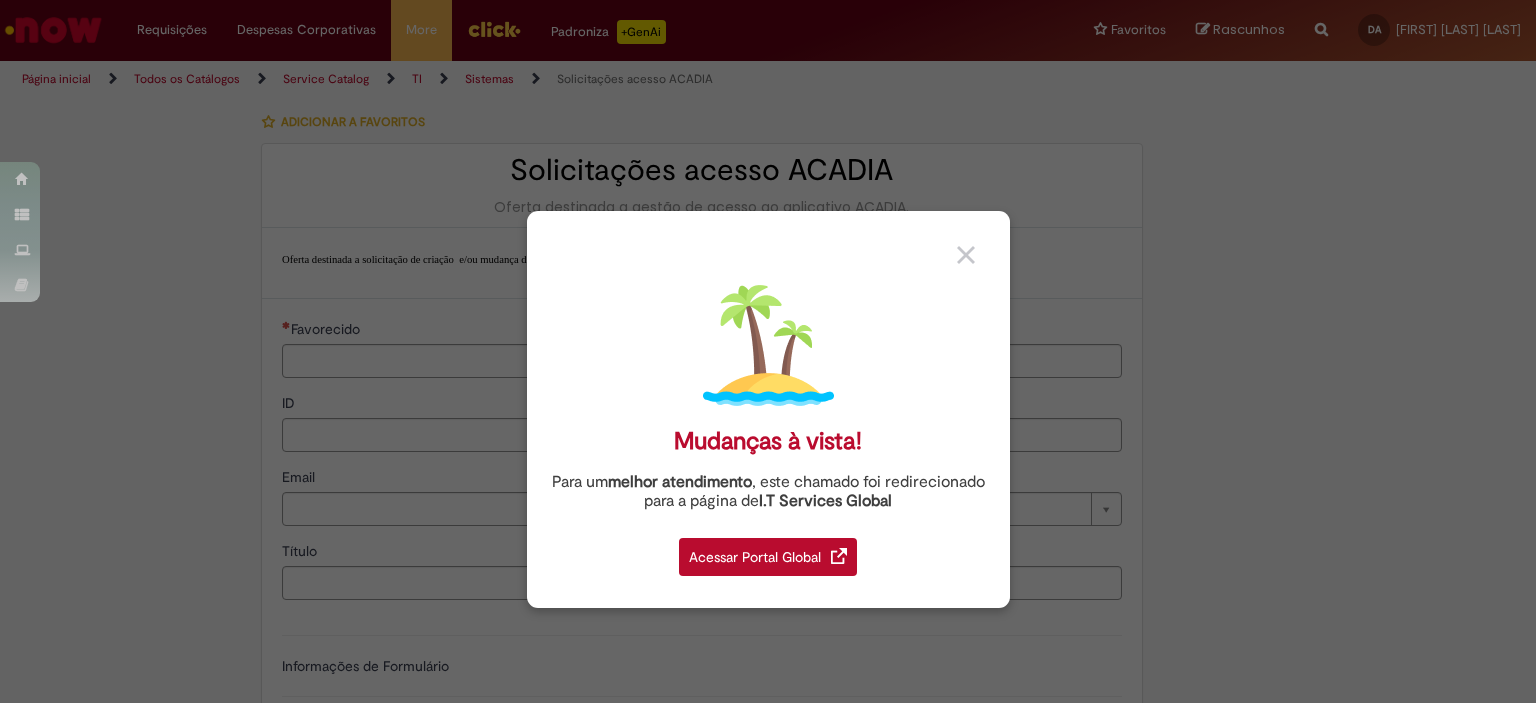 type on "********" 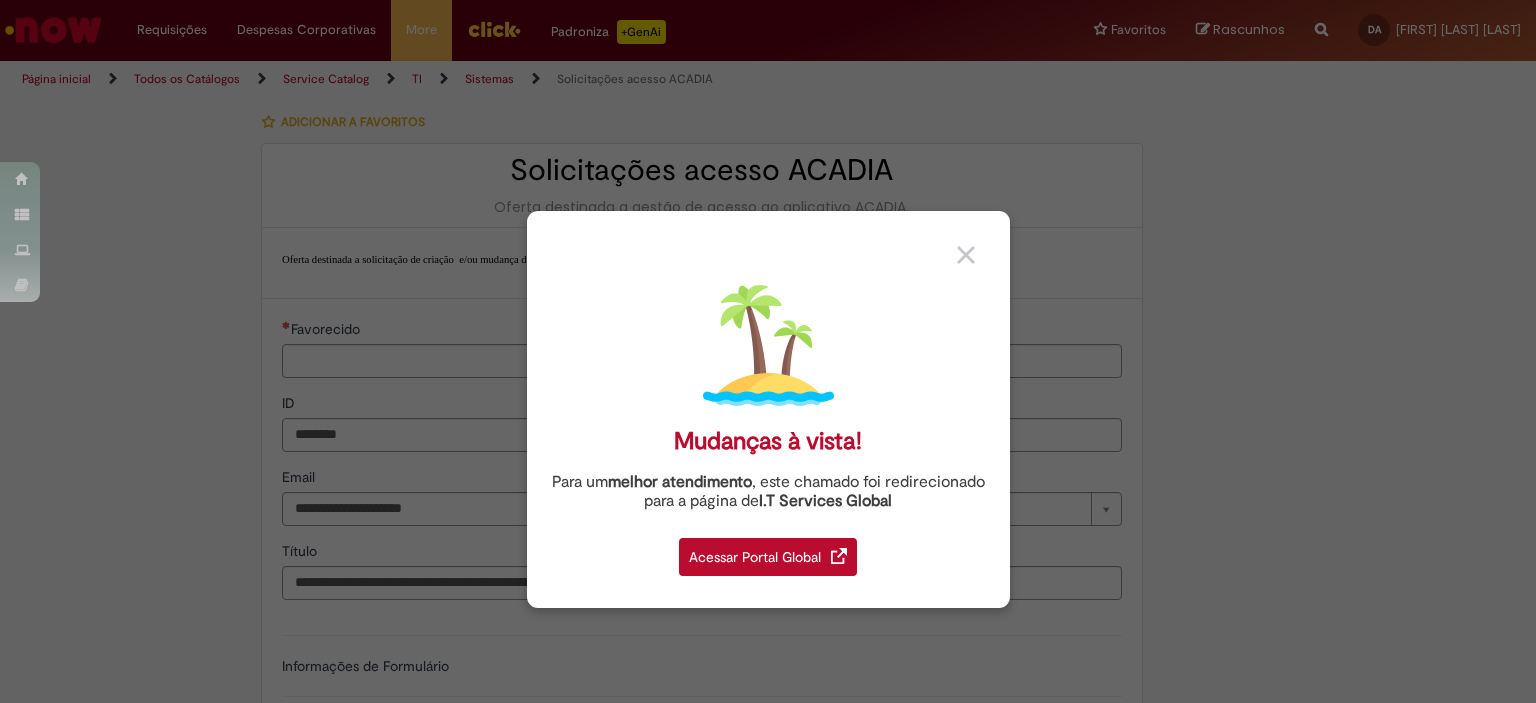 type on "**********" 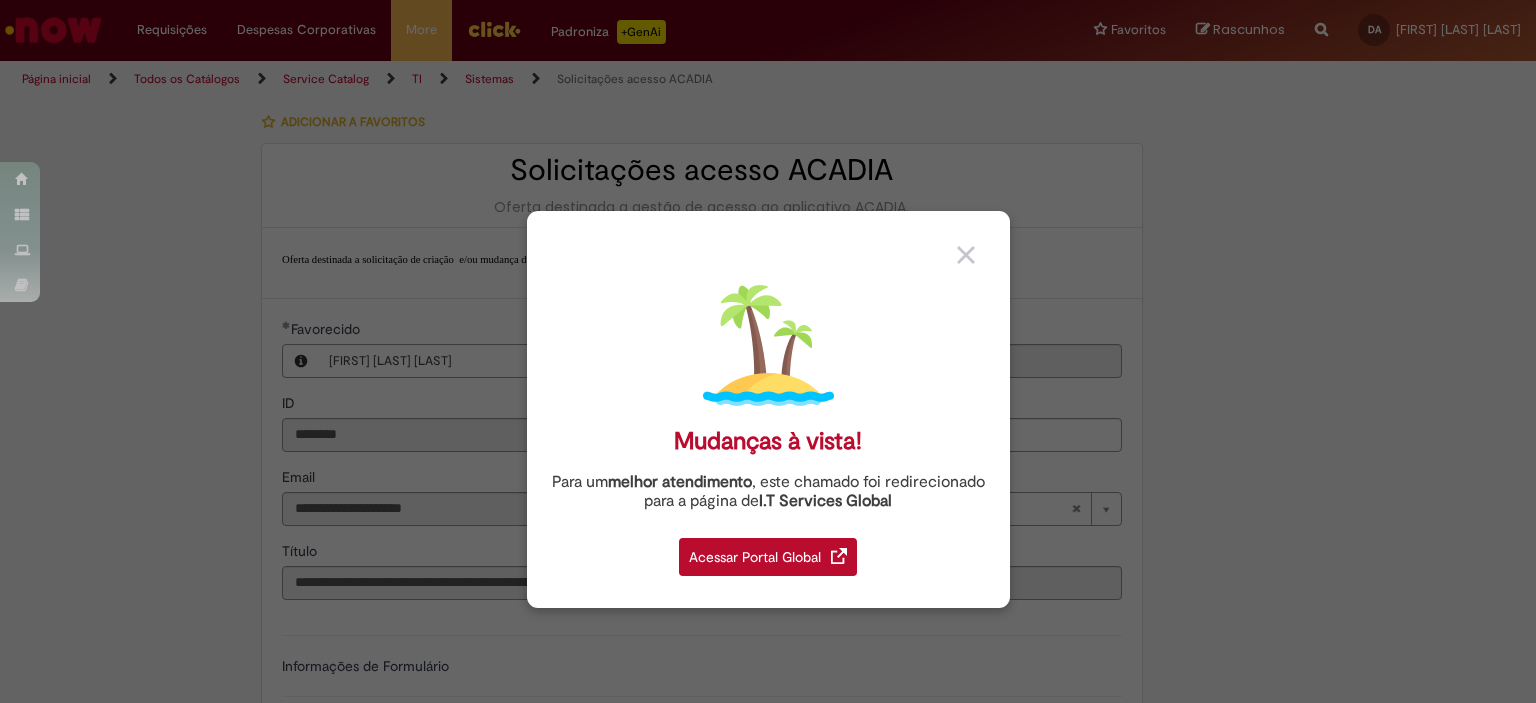 type on "**********" 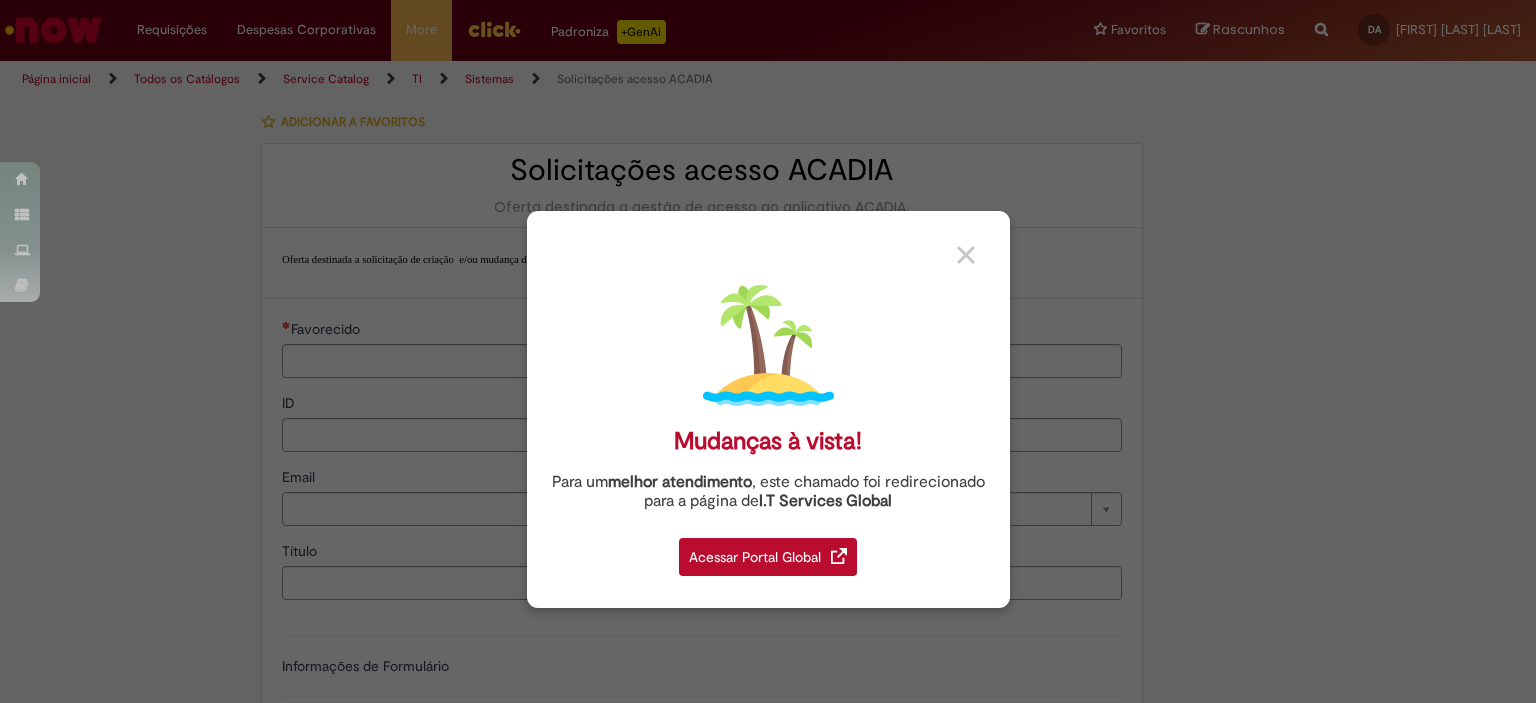 type on "********" 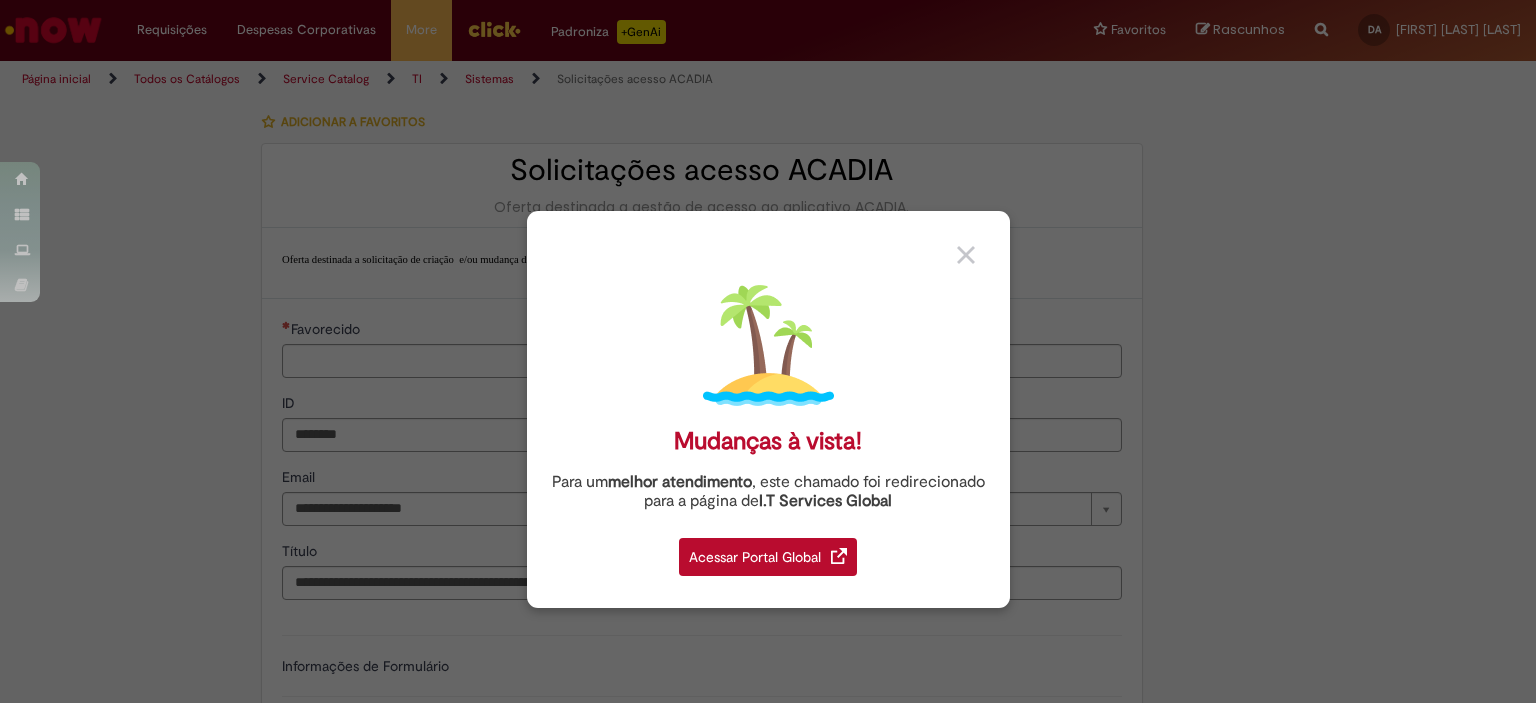 type on "**********" 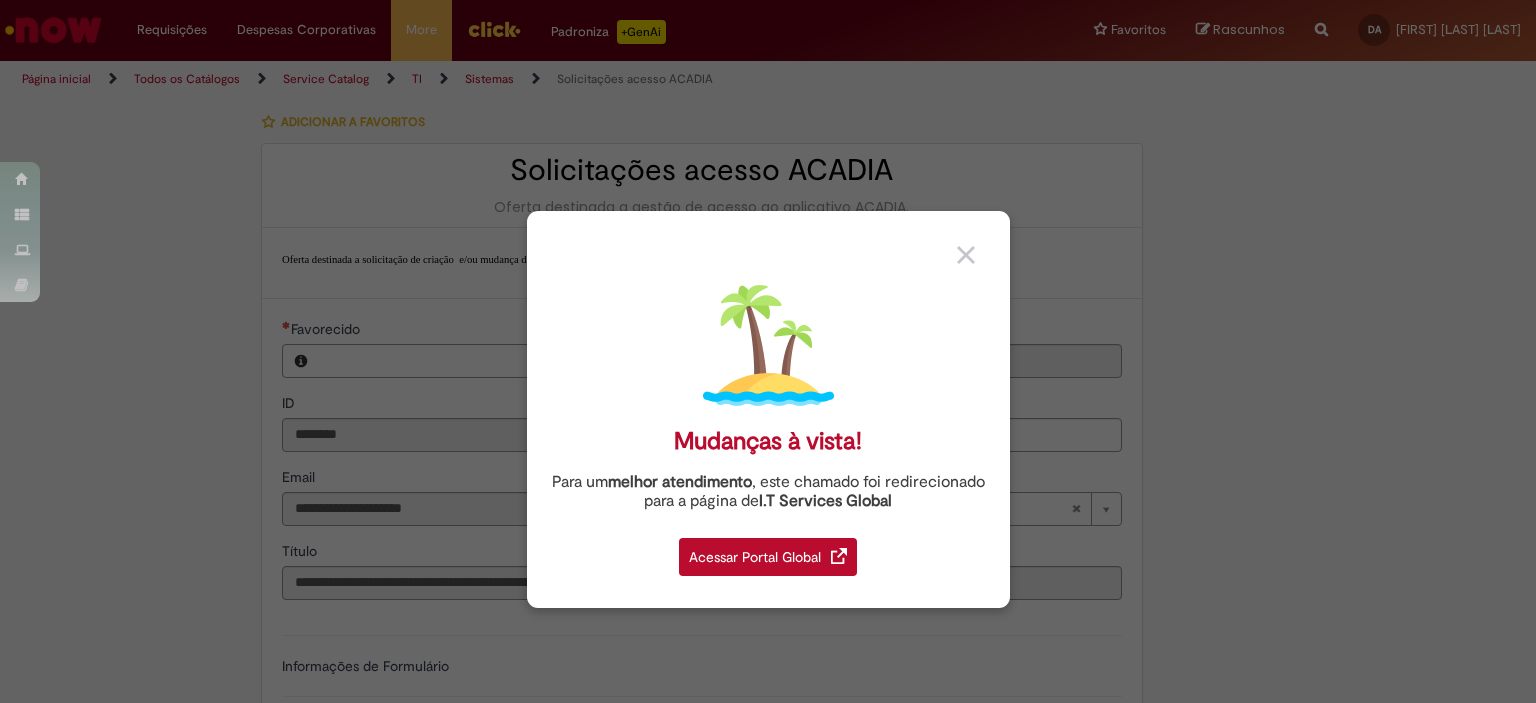 type on "**********" 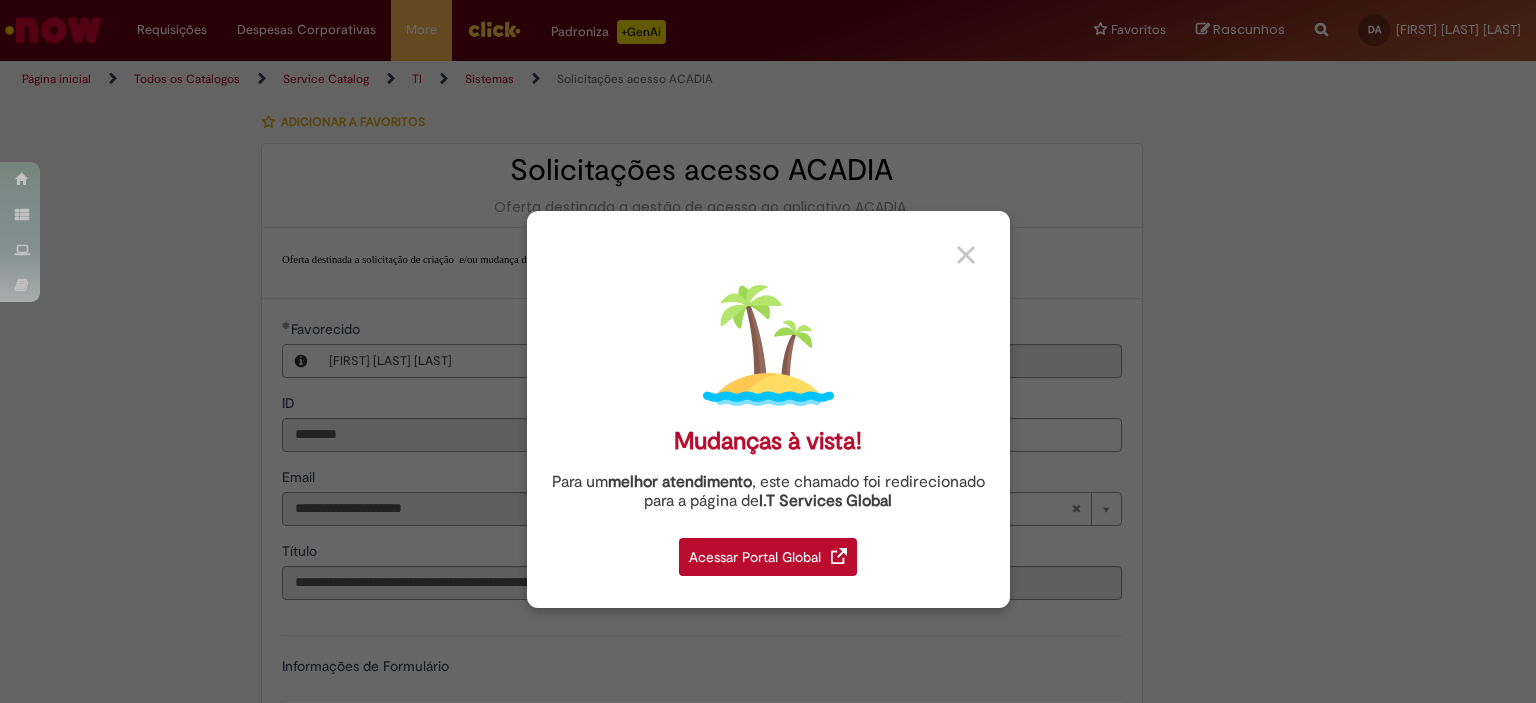 click at bounding box center [966, 255] 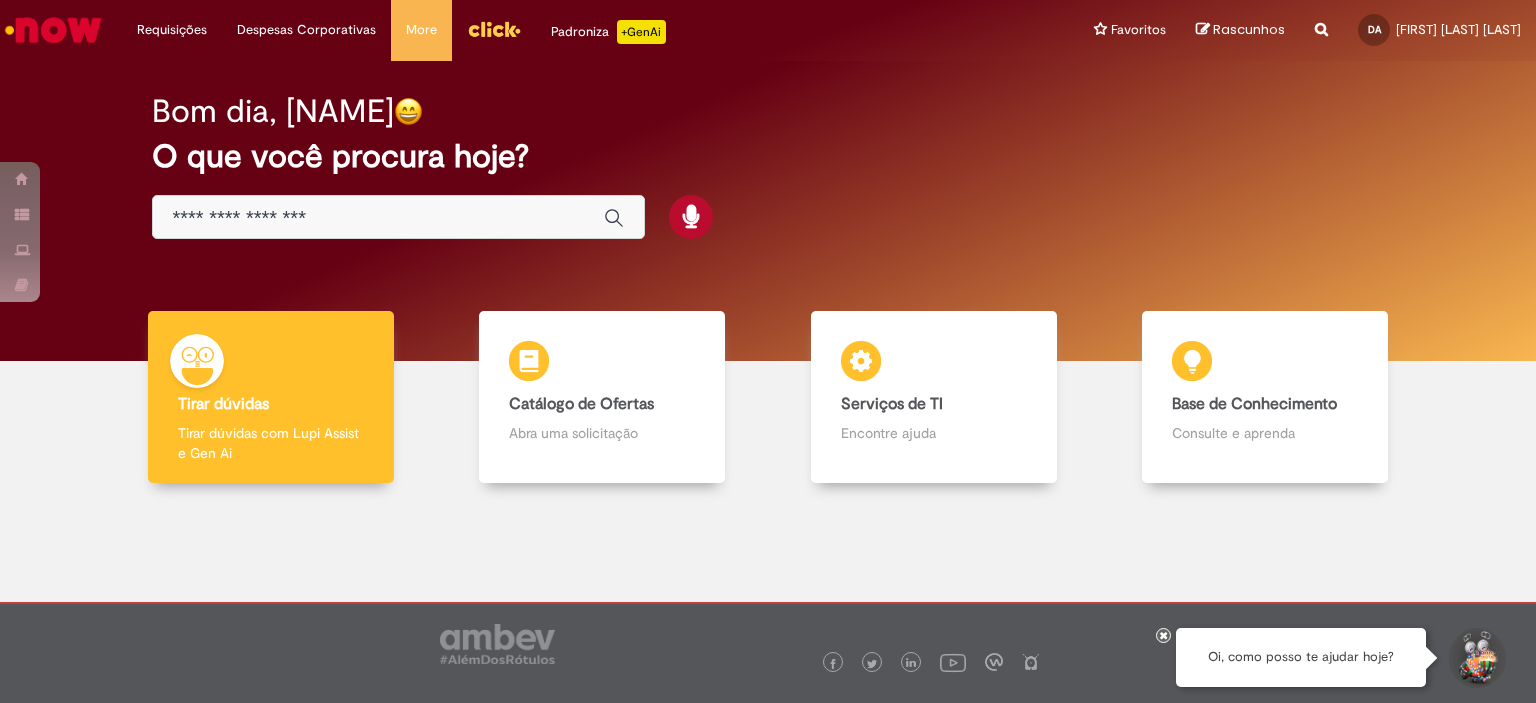 click at bounding box center [378, 218] 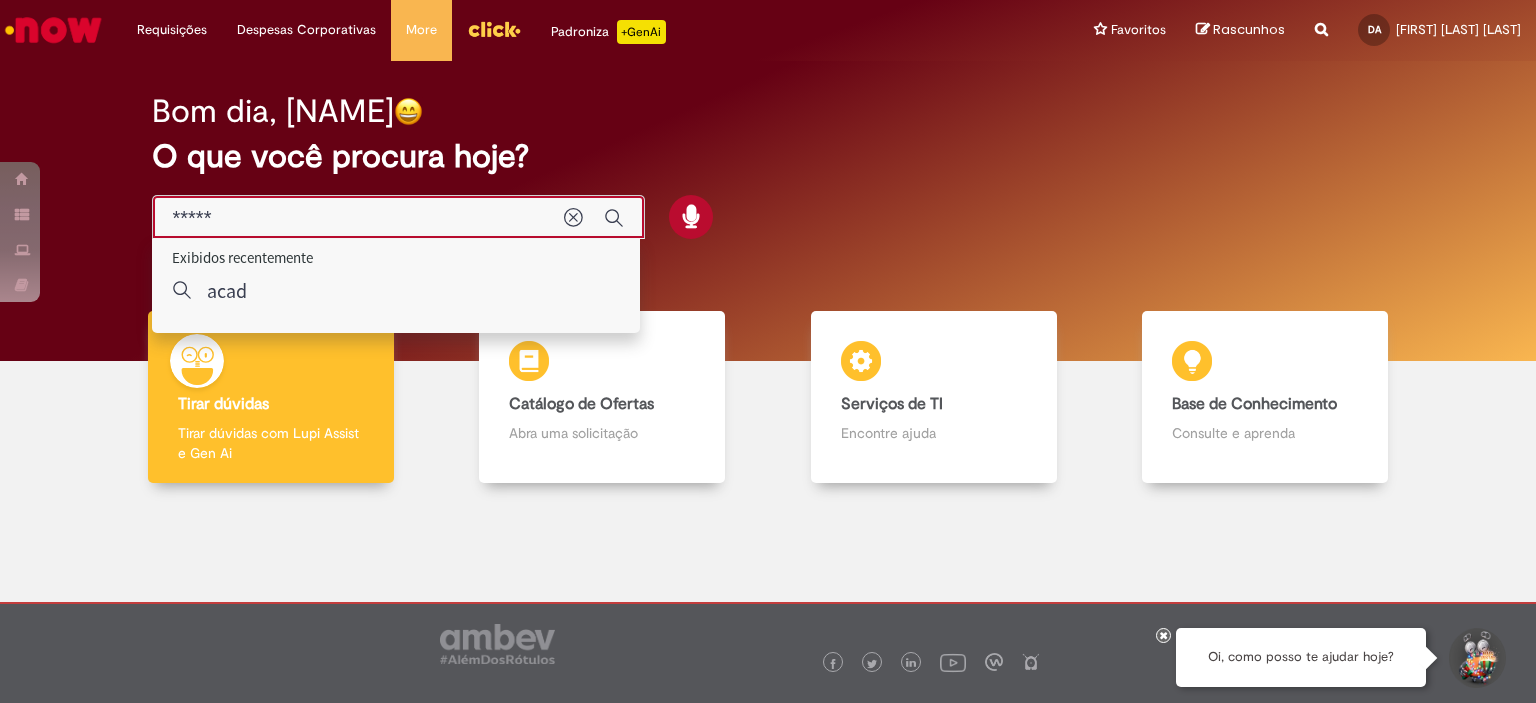type on "******" 